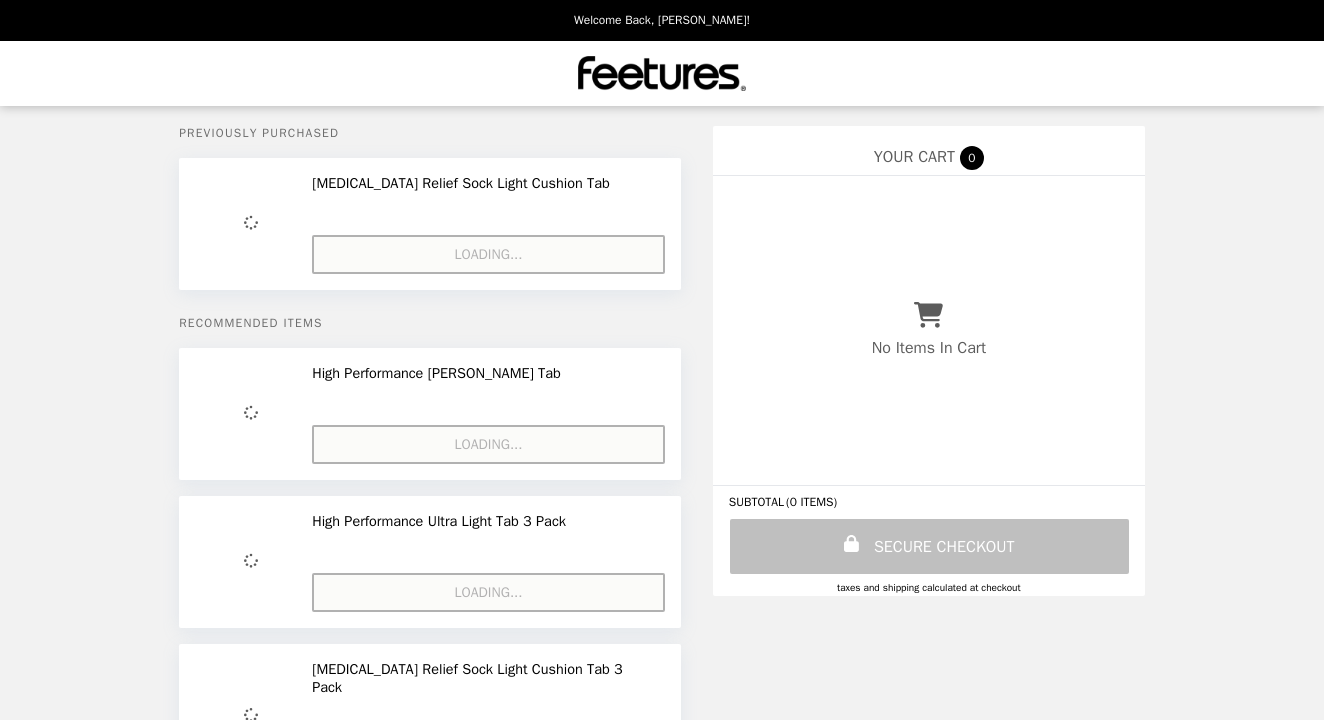 select on "**********" 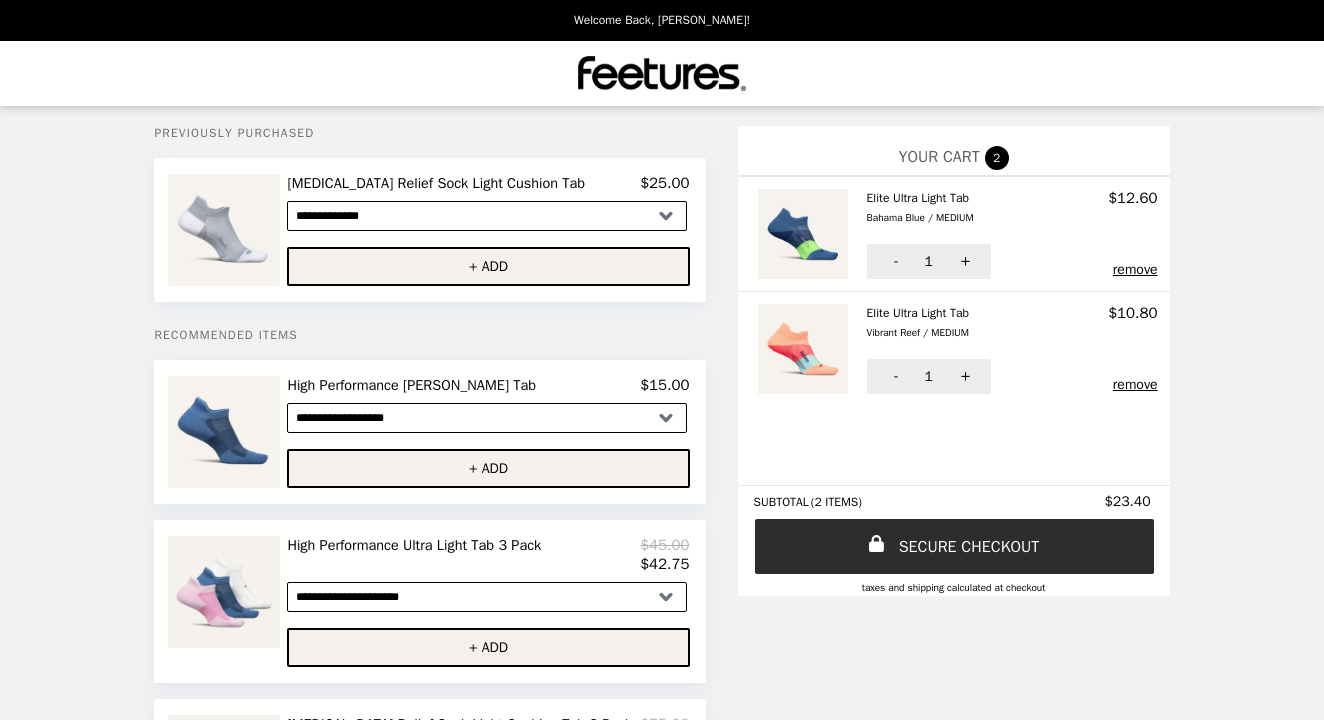 scroll, scrollTop: 0, scrollLeft: 0, axis: both 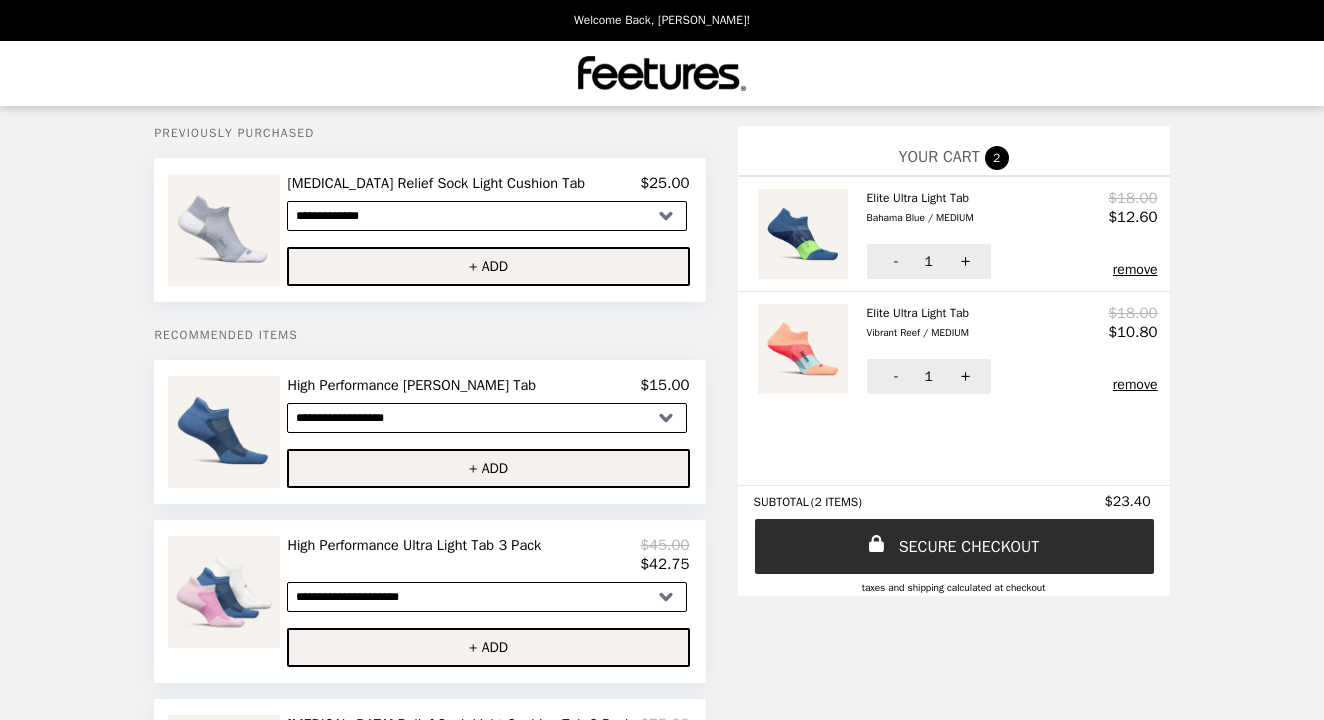 click on "[MEDICAL_DATA] Relief Sock Light Cushion Tab" at bounding box center [440, 183] 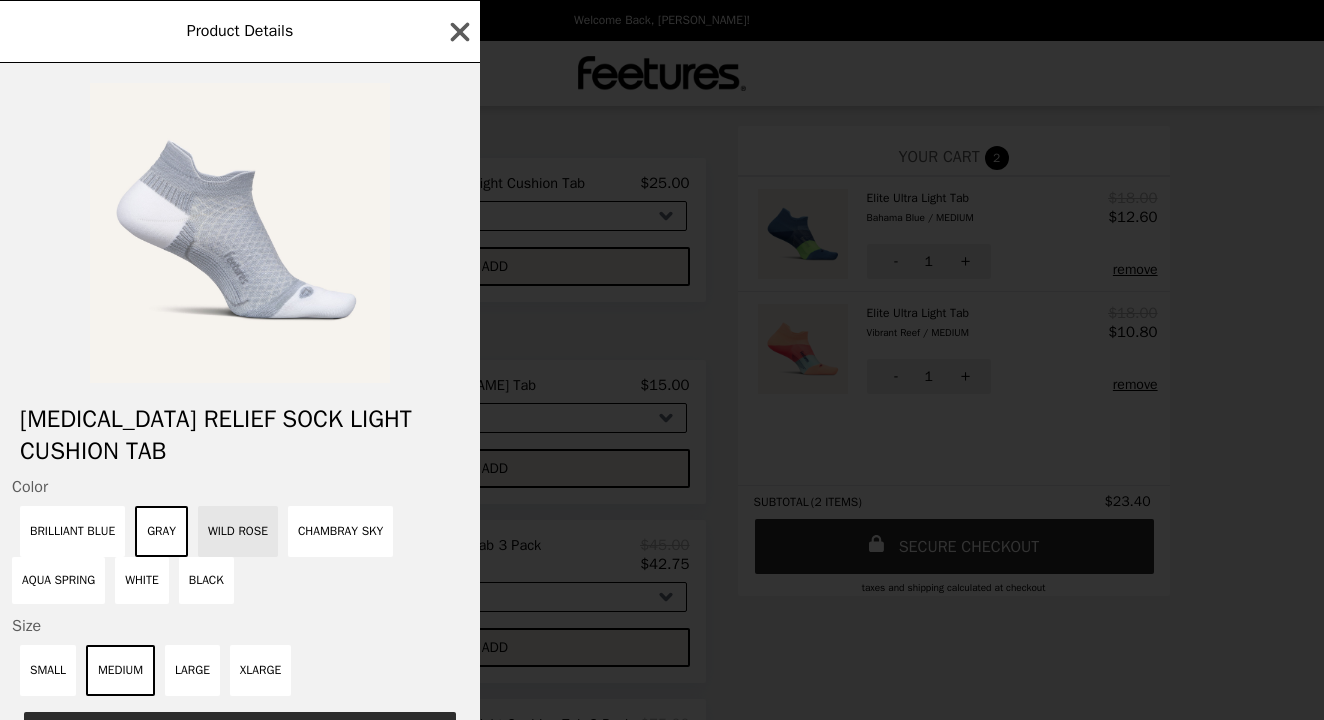 click on "Wild Rose" at bounding box center [238, 531] 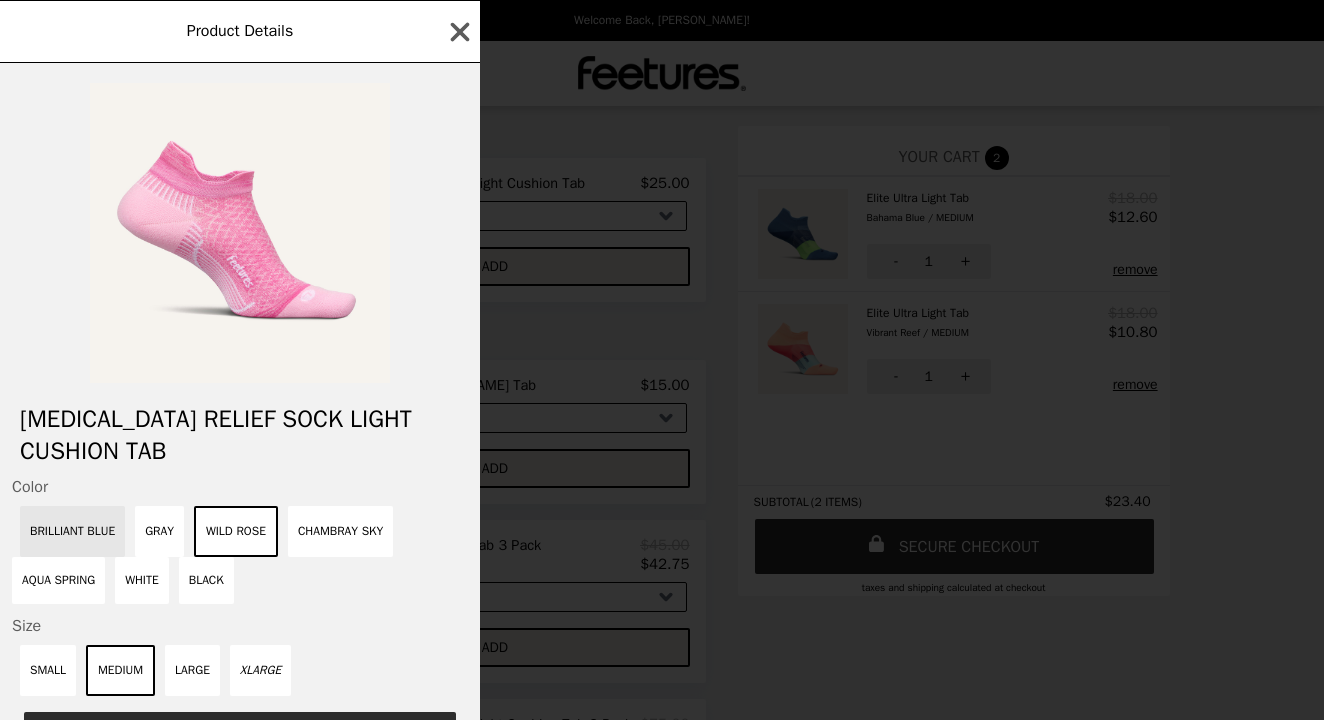 click on "Brilliant Blue" at bounding box center [72, 531] 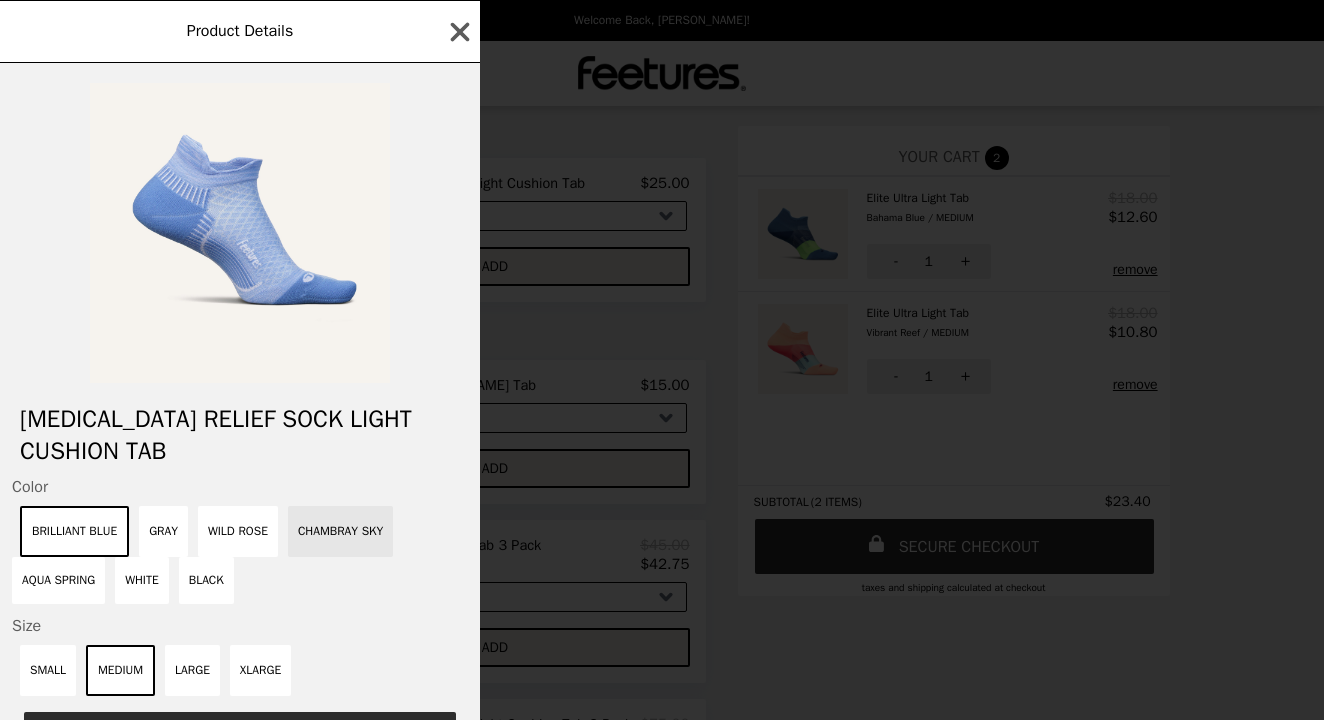 click on "Chambray Sky" at bounding box center [340, 531] 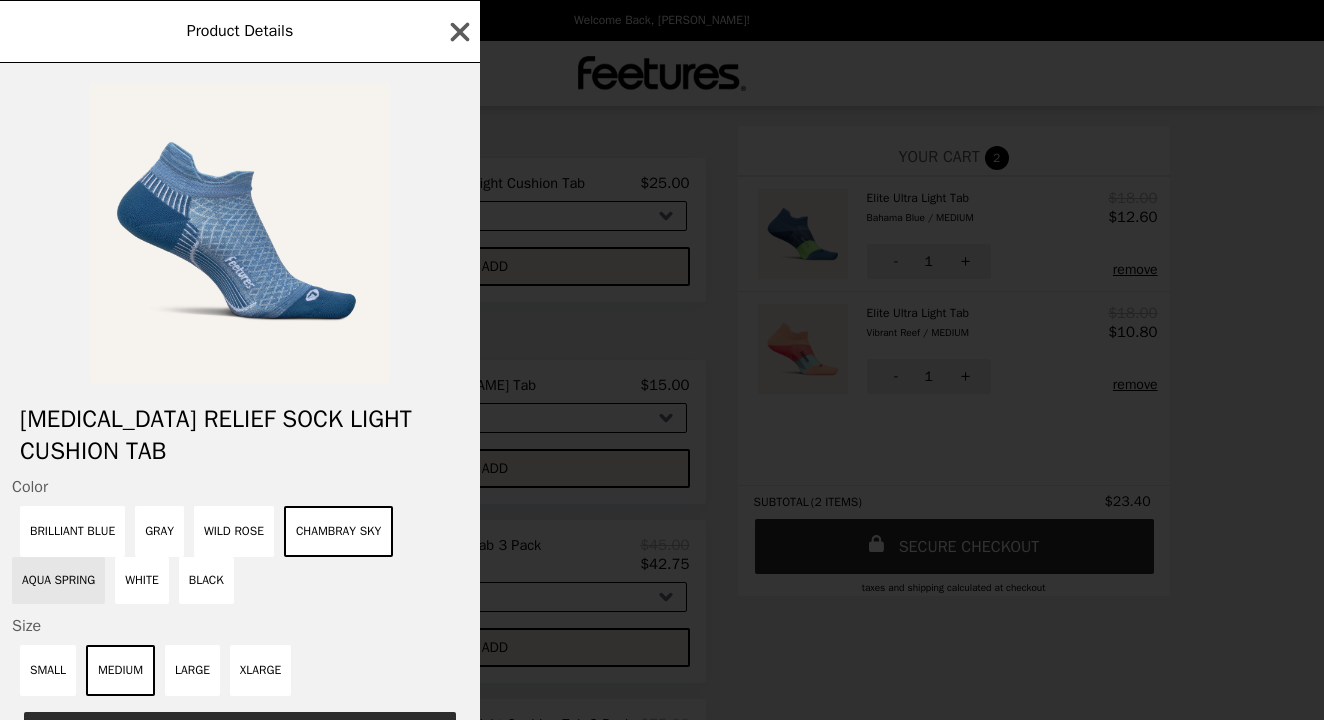 click on "Aqua Spring" at bounding box center [58, 580] 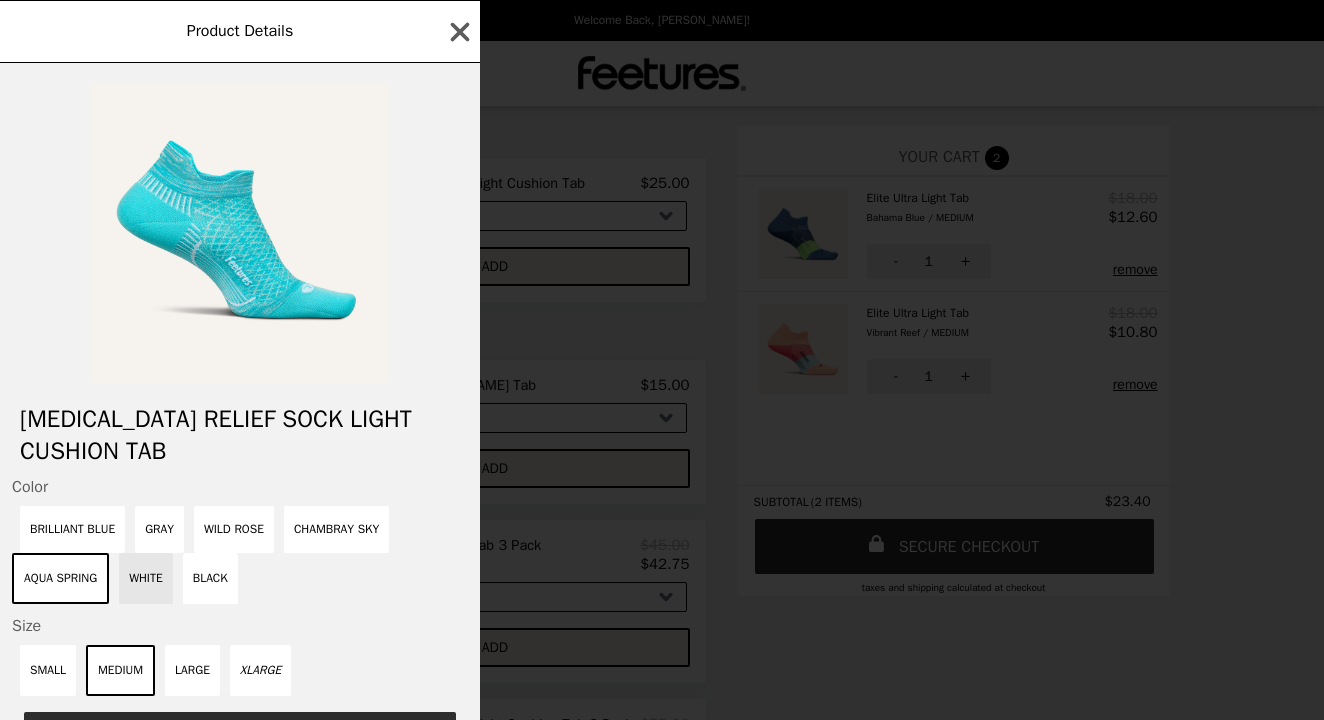 click on "White" at bounding box center [146, 578] 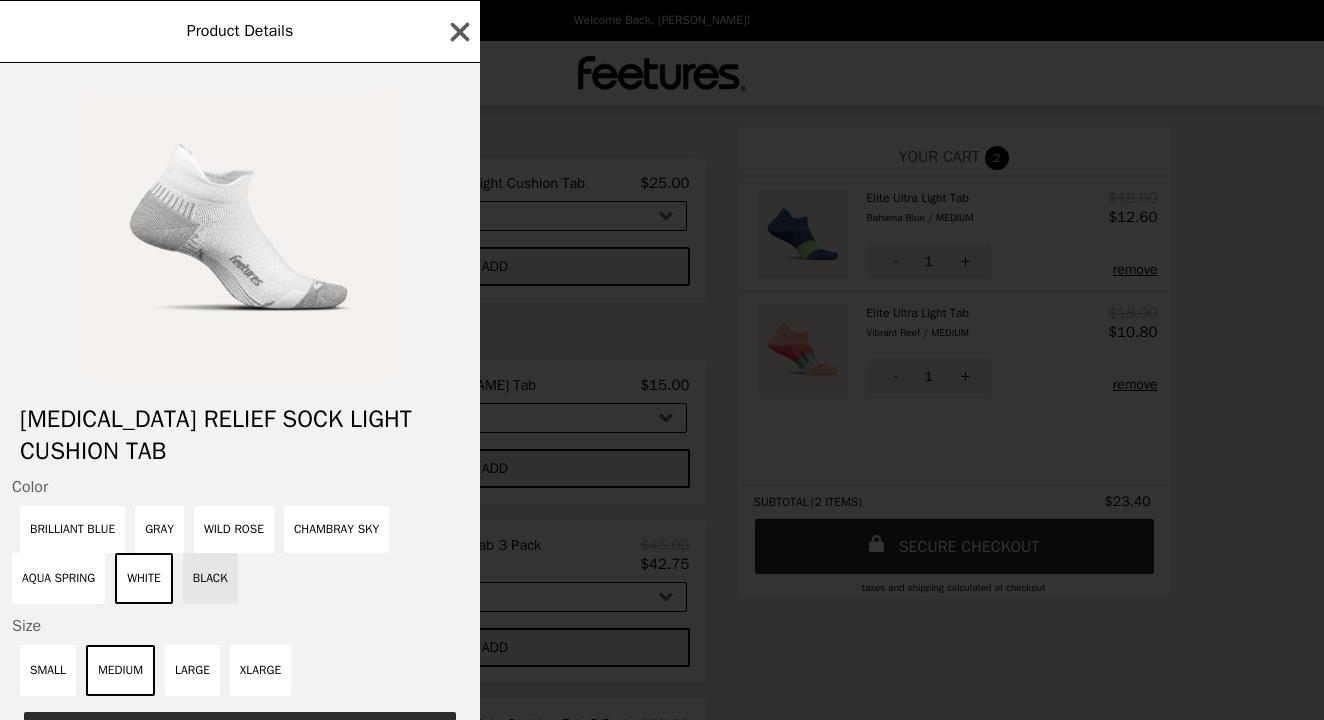 click on "Black" at bounding box center [210, 578] 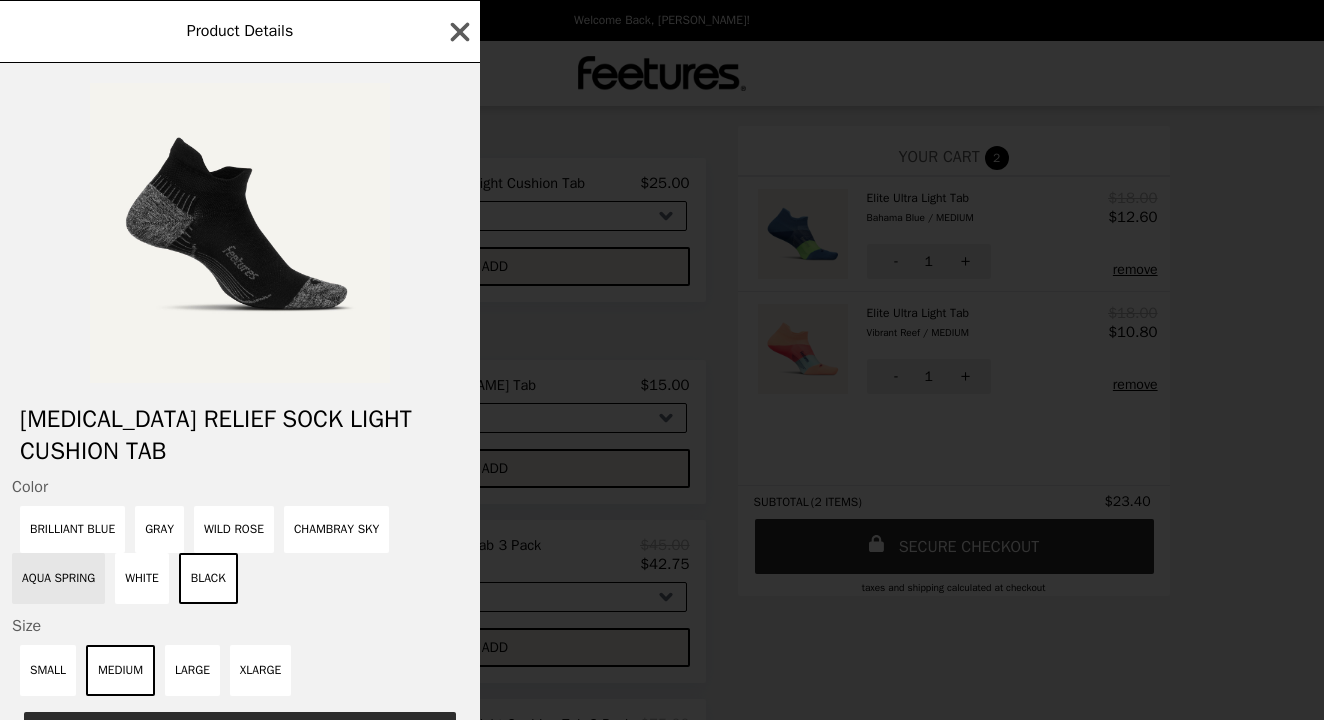click on "Aqua Spring" at bounding box center [58, 578] 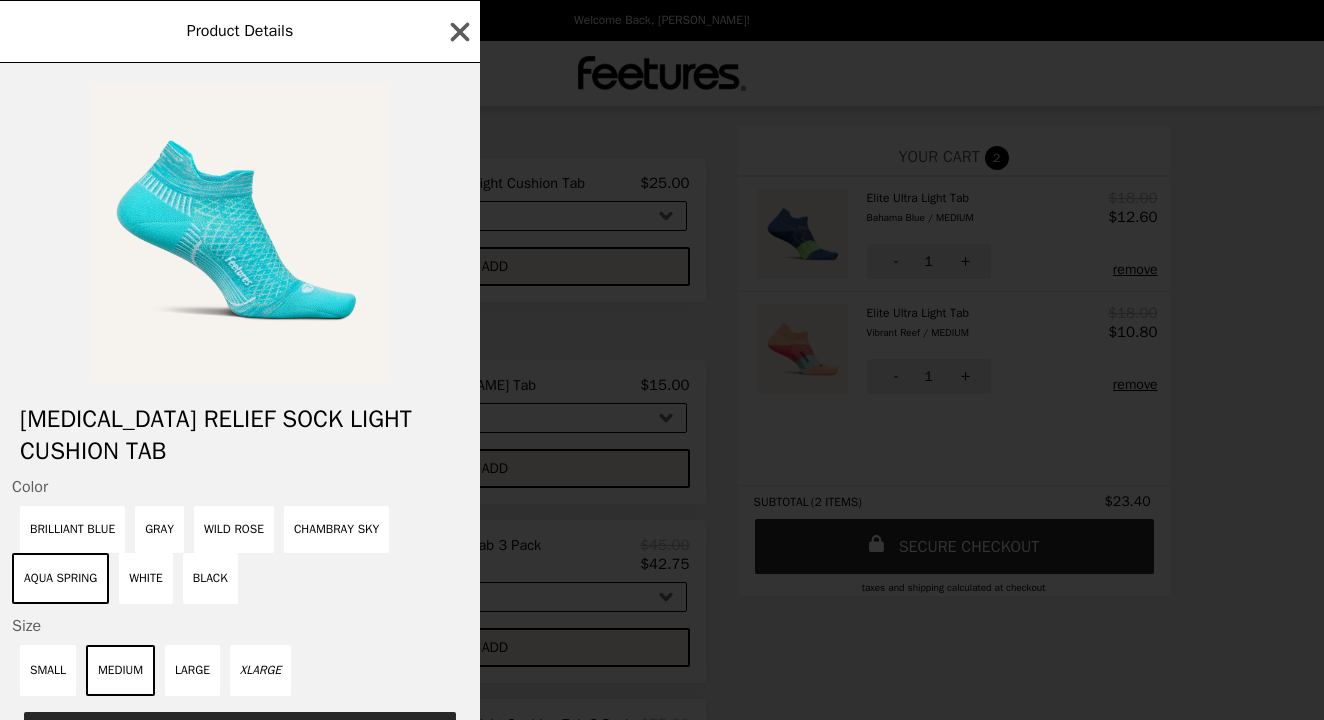 click on "+ ADD" at bounding box center (240, 737) 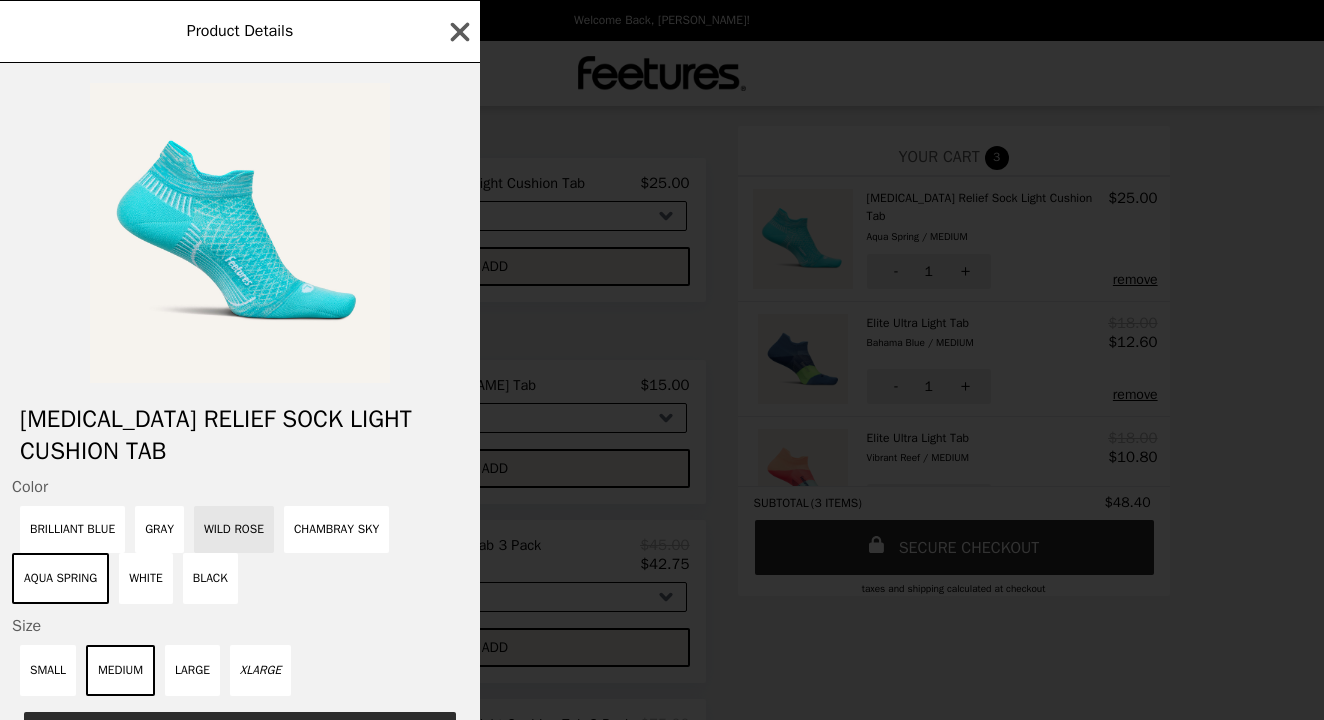 click on "Wild Rose" at bounding box center [234, 529] 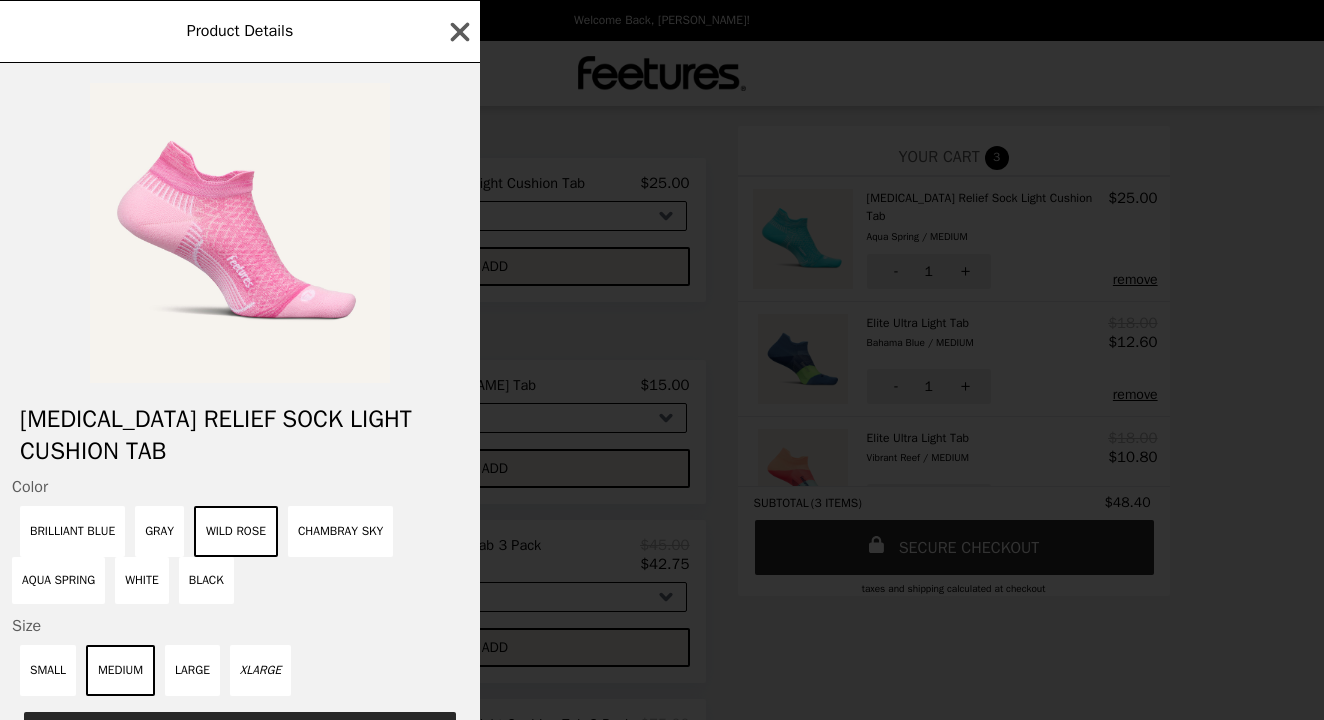 click on "+ ADD" at bounding box center [240, 737] 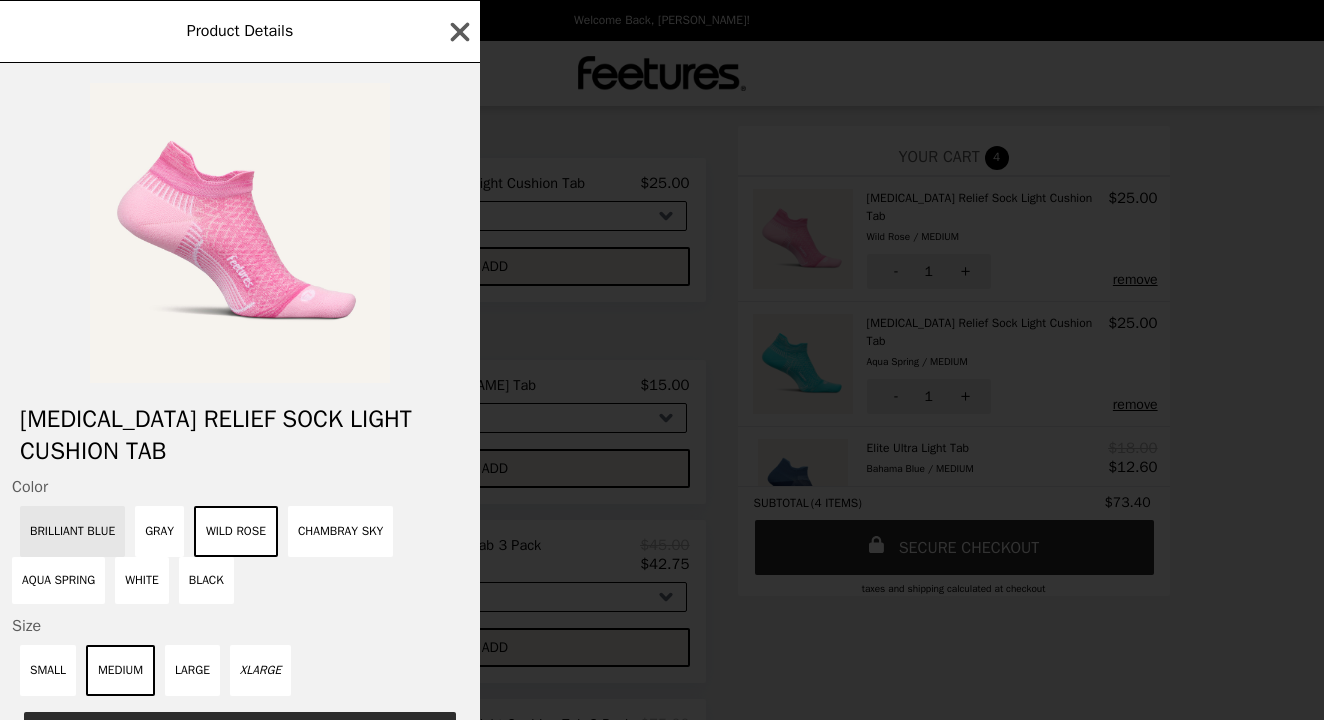click on "Brilliant Blue" at bounding box center [72, 531] 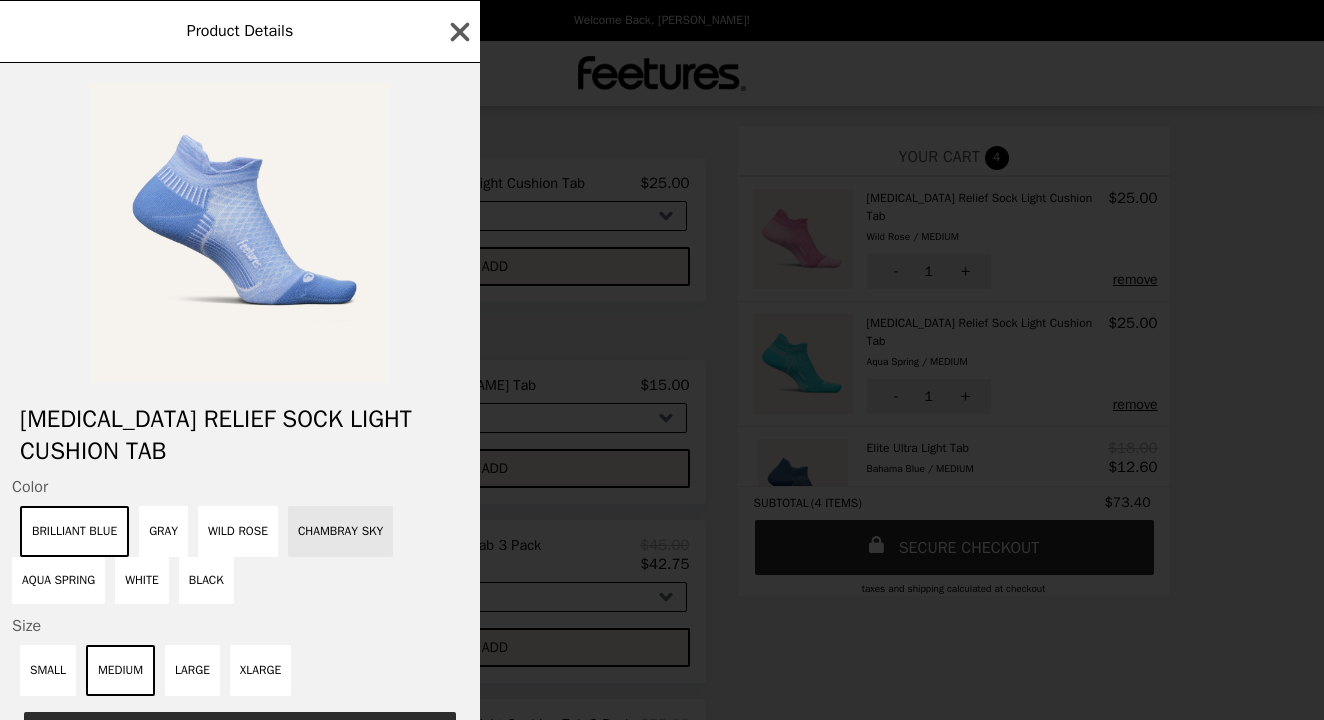 click on "Chambray Sky" at bounding box center (340, 531) 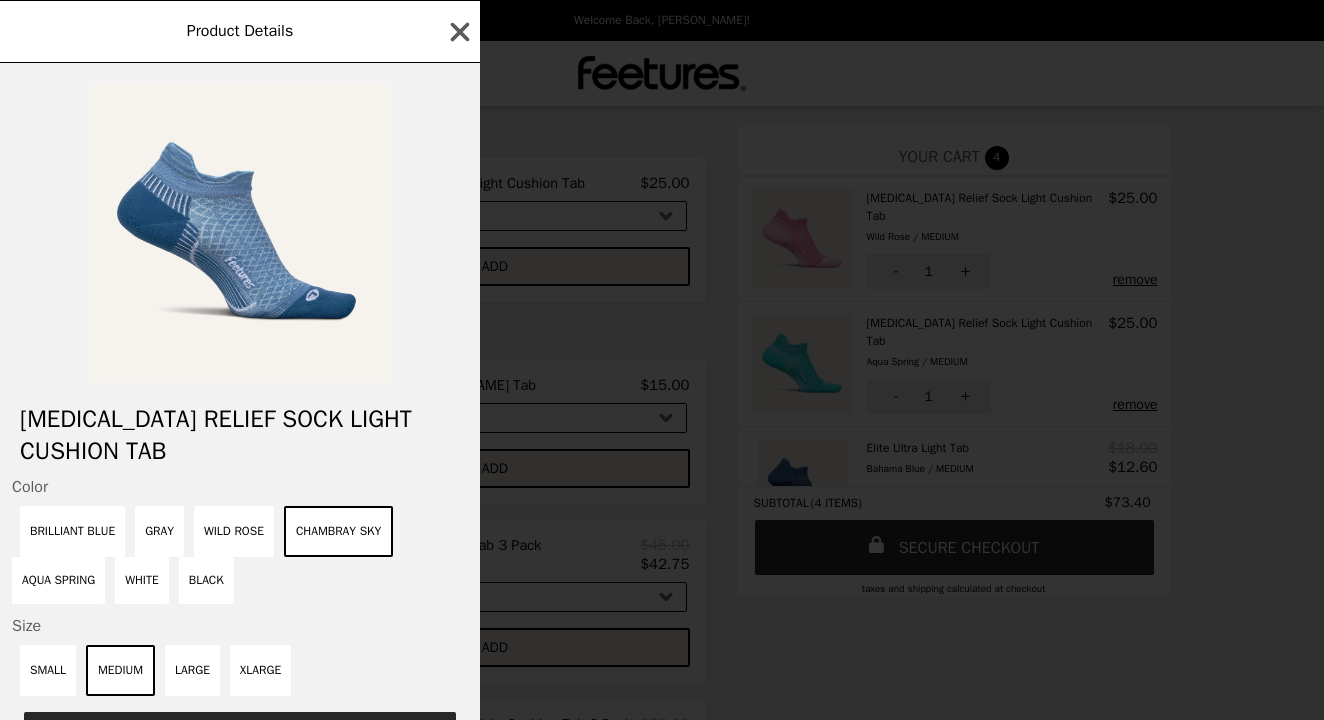 click on "+ ADD" at bounding box center (240, 737) 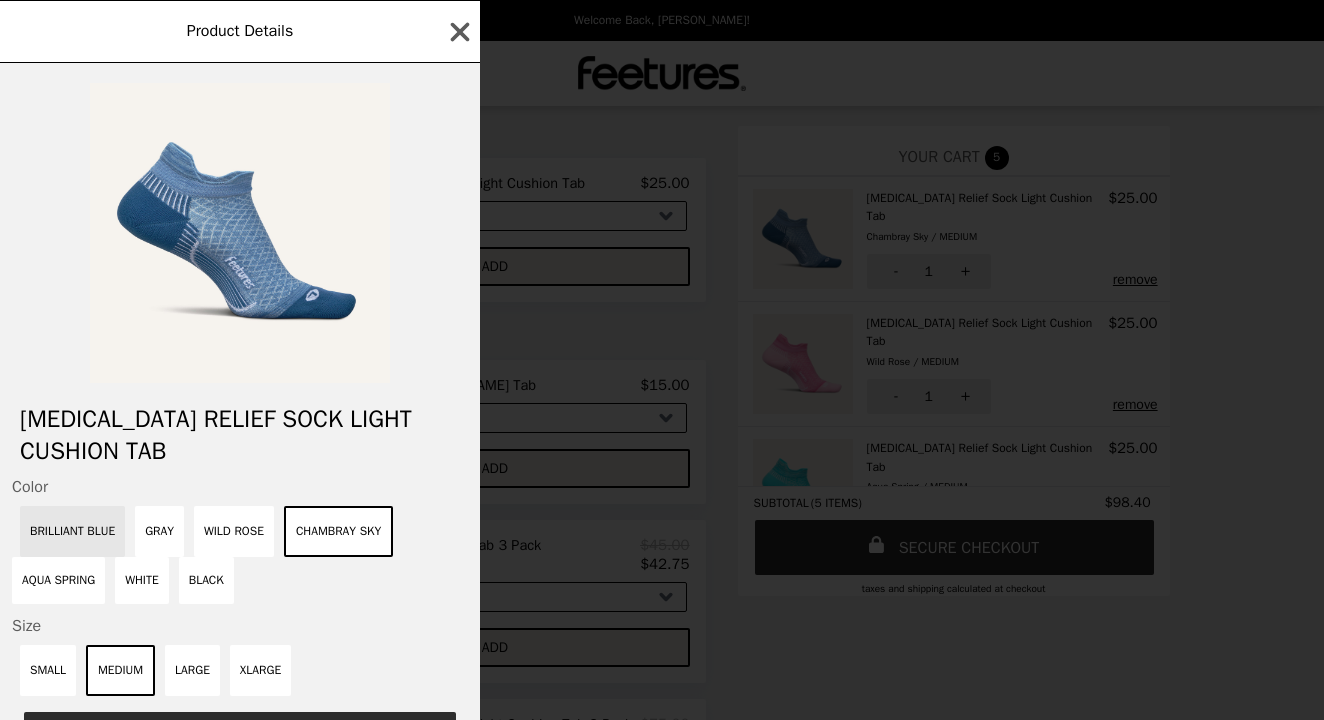 click on "Brilliant Blue" at bounding box center [72, 531] 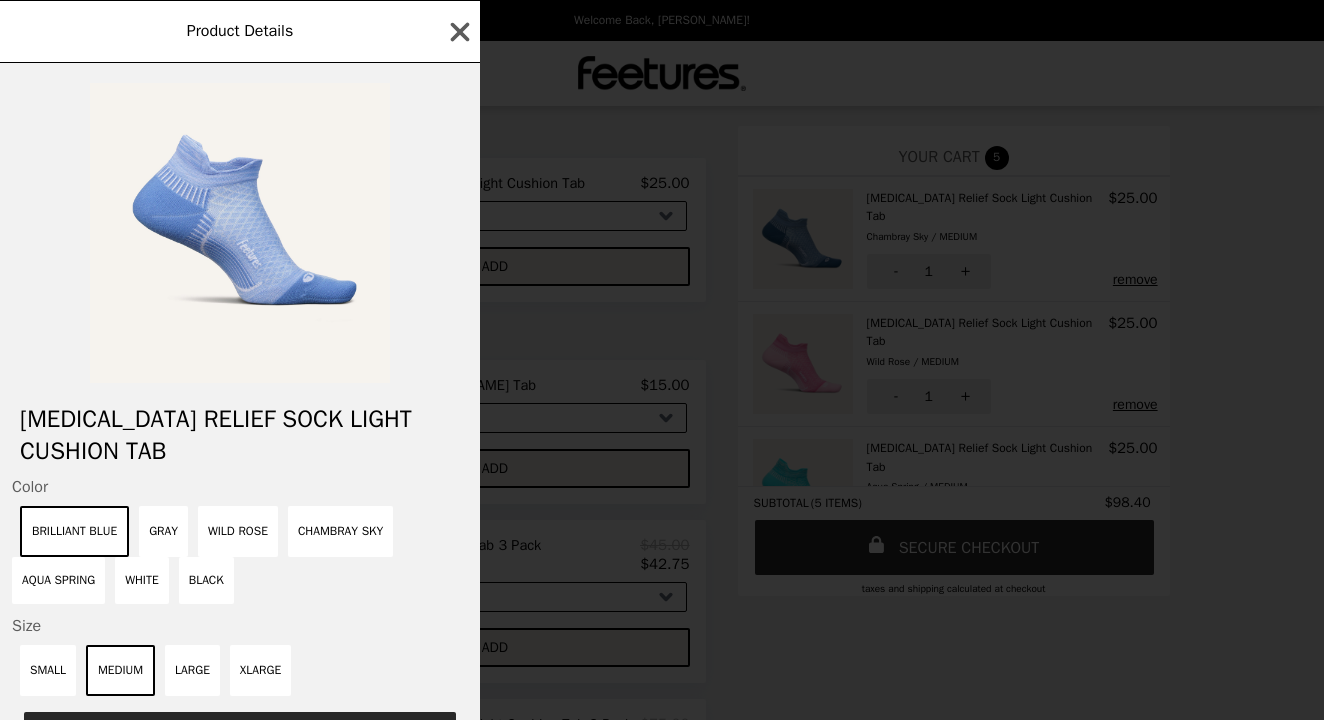 click on "+ ADD" at bounding box center (240, 737) 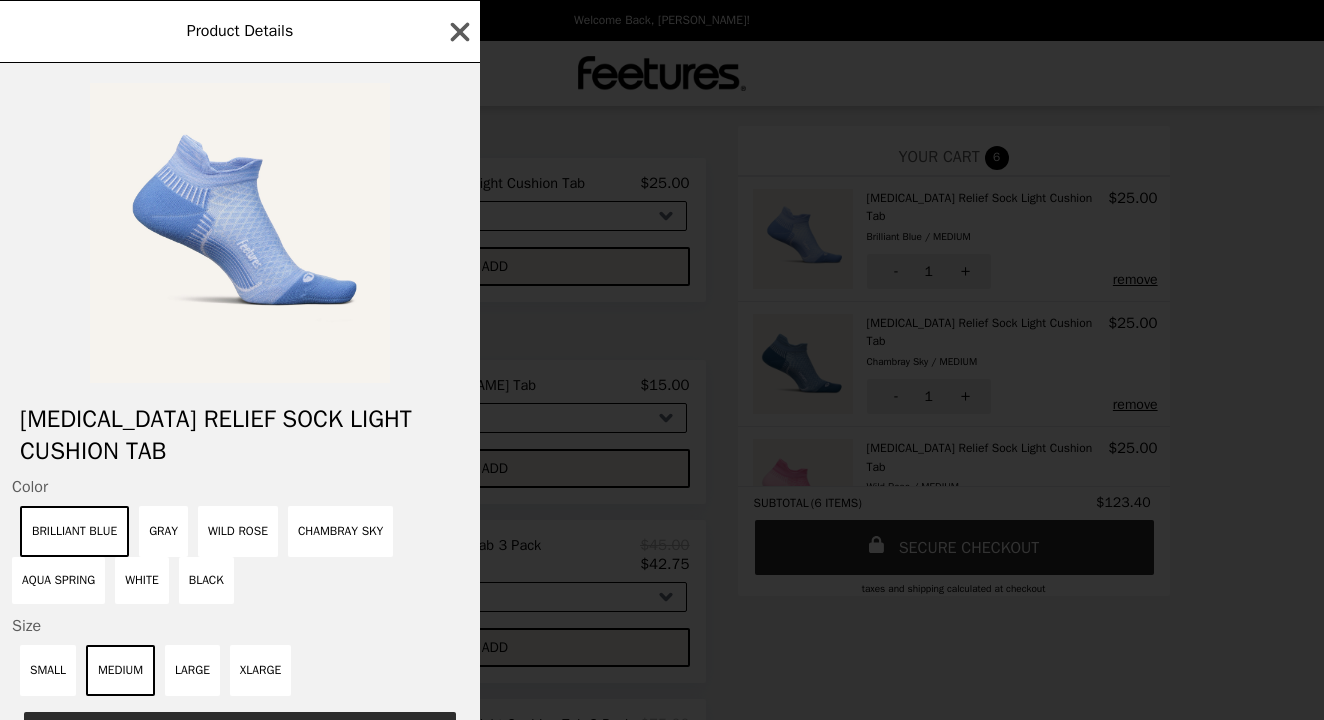 click on "Product Details [MEDICAL_DATA] Relief Sock Light Cushion Tab Color Brilliant Blue Gray Wild Rose Chambray Sky Aqua Spring White Black Size SMALL MEDIUM LARGE XLARGE + ADD $25.00 Description
Our PF Relief product is designed to provide intense compression in specific areas of the foot in order to relieve [MEDICAL_DATA]. Please be advised that this sock is designed to fit snugly. If you are in between sizes, please size up in this product.
Eases heel and [MEDICAL_DATA].
Targeted Compression lifts, stretches and stabilizes the [MEDICAL_DATA] and supports the [MEDICAL_DATA].
Easy-to-wear socks provide convenient relief.
High density cushioning provides cushioned comfort without the bulk.
The Perfect Toe®. (No irritating toe seam.)
Tab height sits below the ankle for maximum versatility.
91% Nylon; 9% Spandex.  Machine wash cold. Tumble dry. No bleach or fabric softeners. For best results, wash socks inside out." at bounding box center (662, 360) 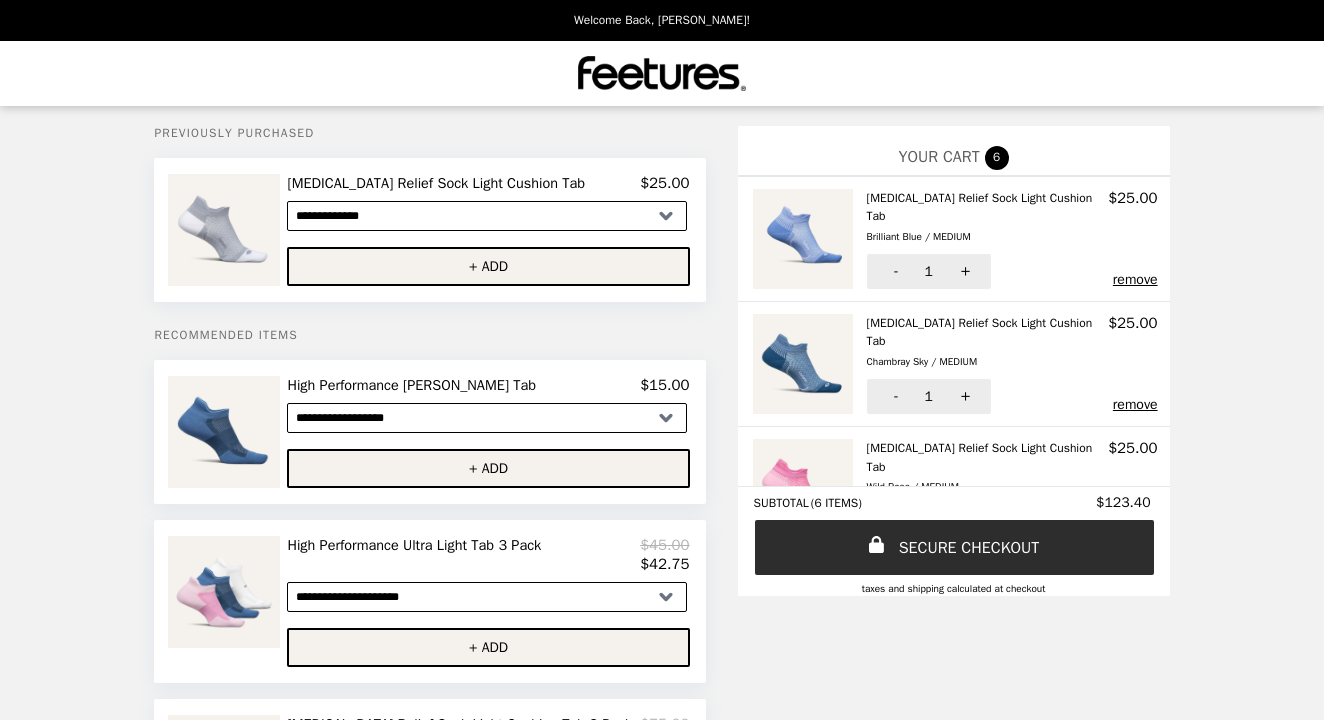 click on "**********" at bounding box center (662, 1037) 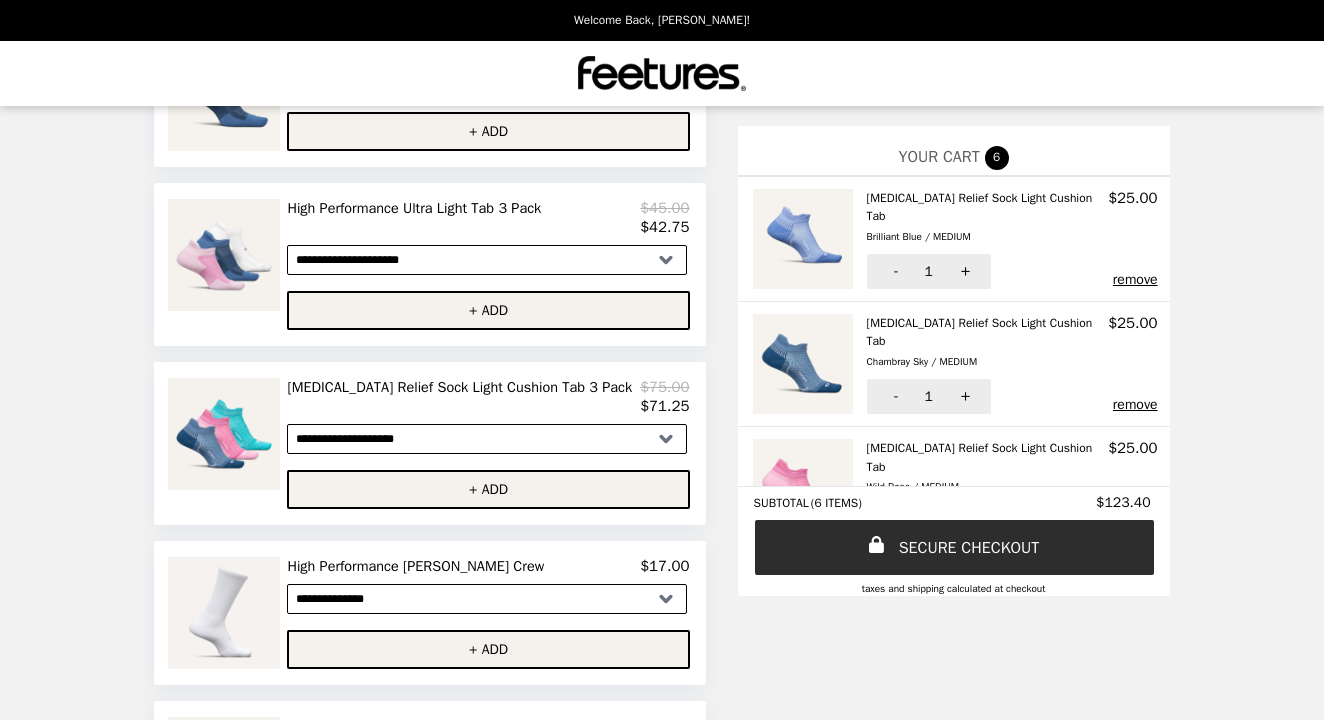 scroll, scrollTop: 340, scrollLeft: 0, axis: vertical 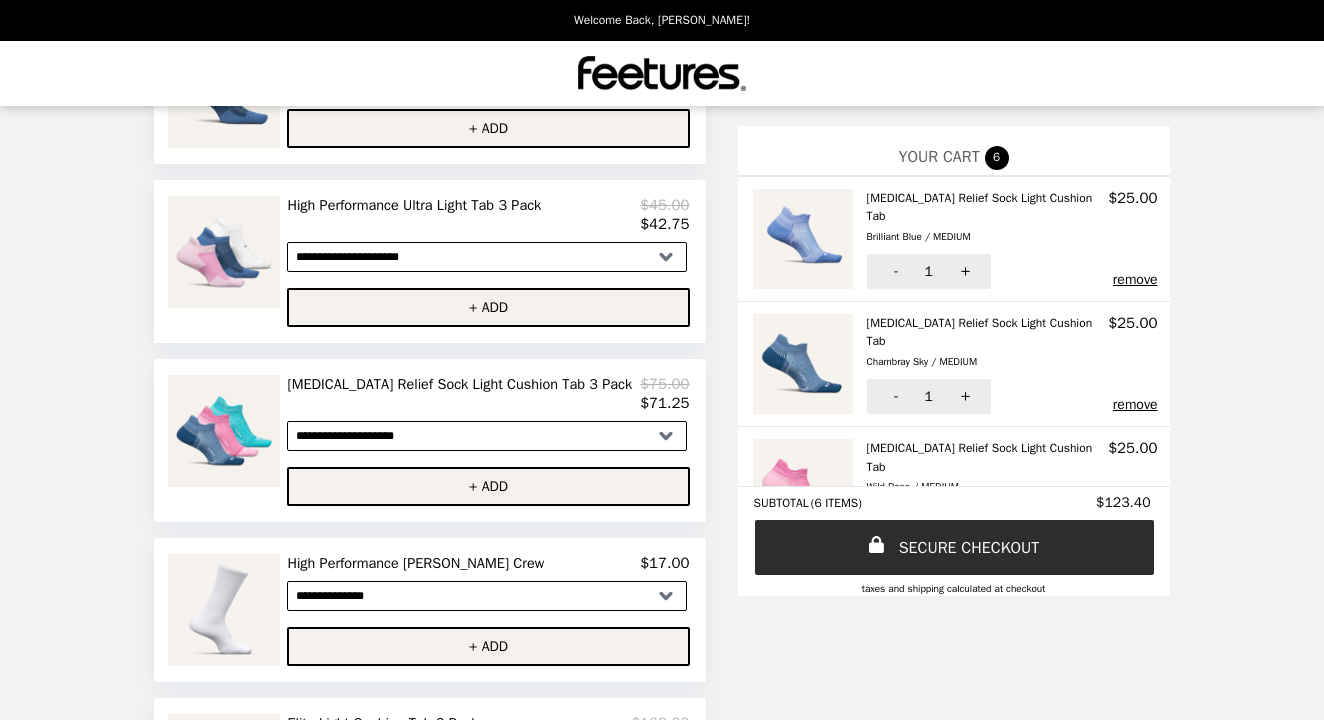 click on "- 1 + remove" at bounding box center [1012, 267] 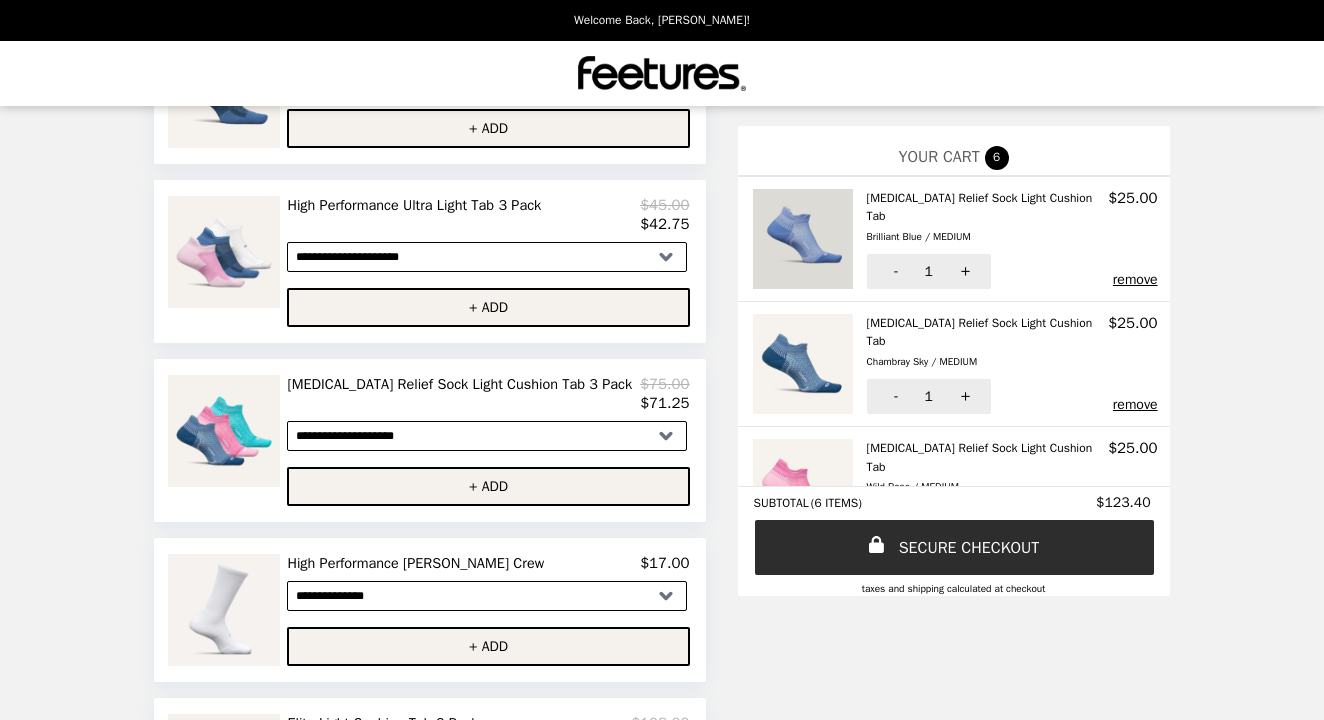 scroll, scrollTop: 0, scrollLeft: 0, axis: both 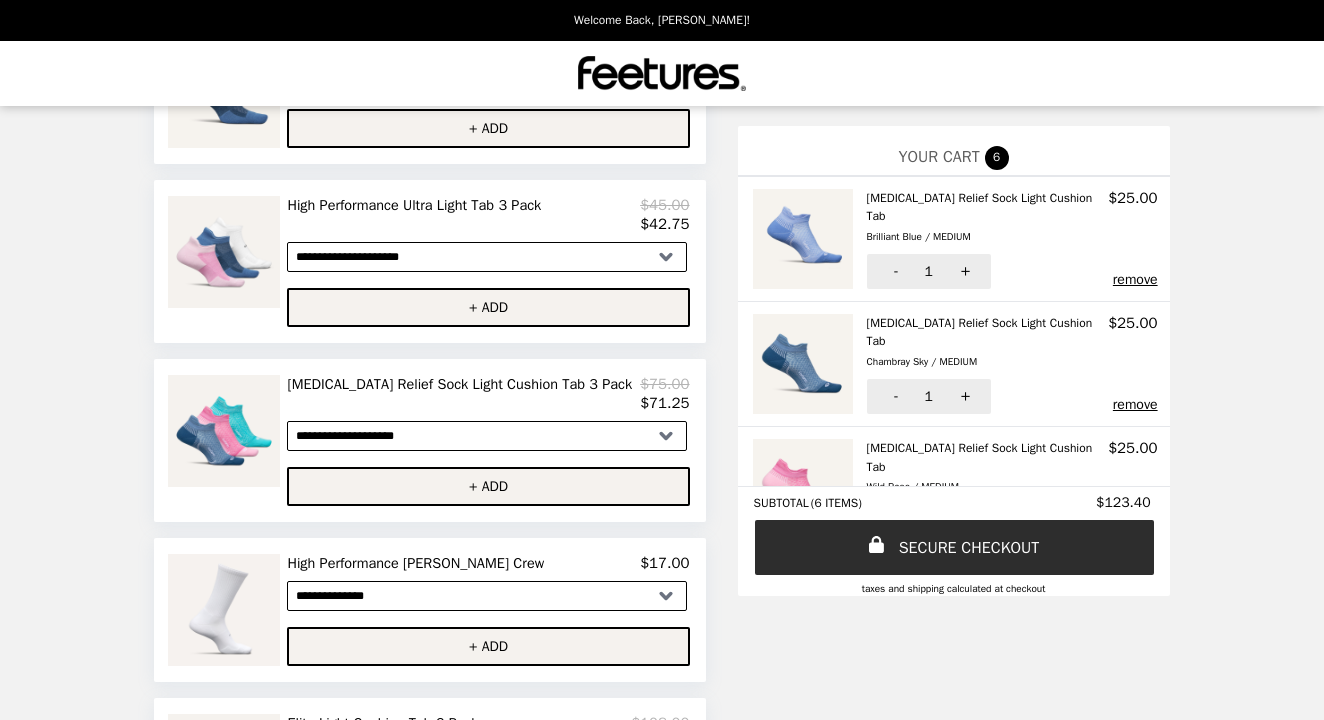click on "remove" at bounding box center [1135, 280] 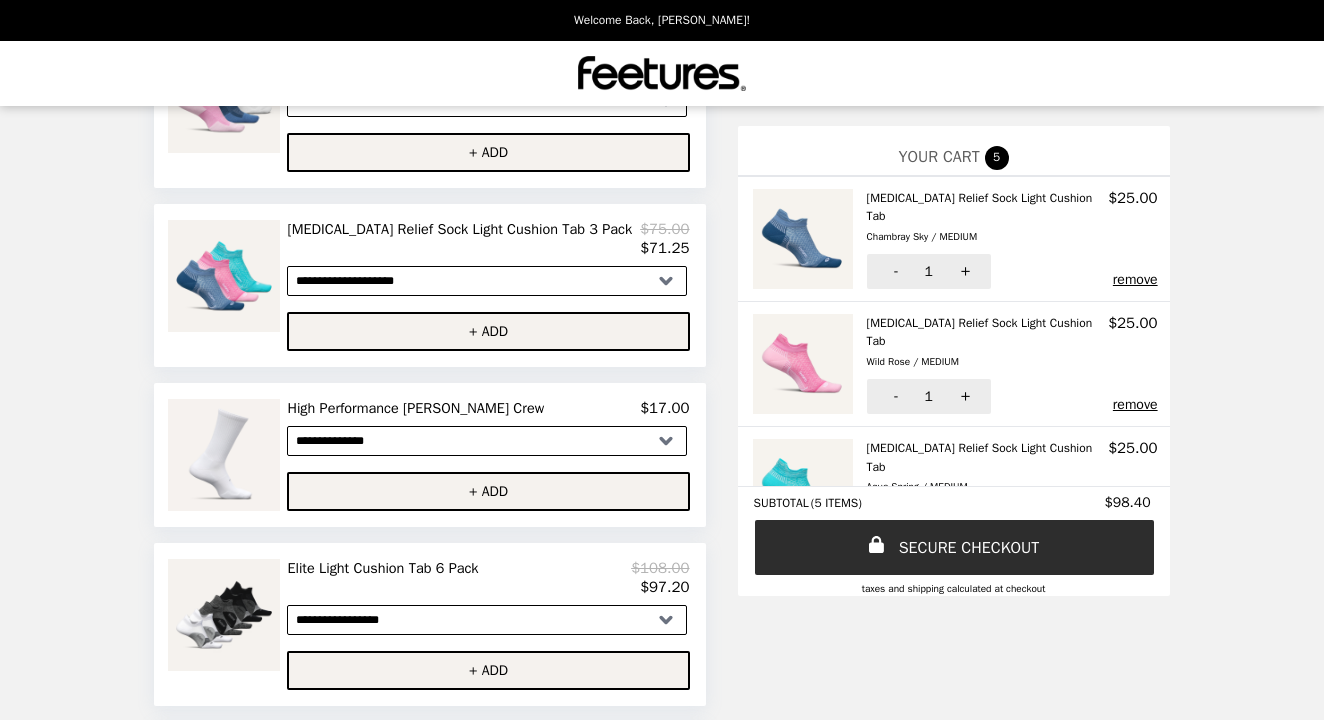 scroll, scrollTop: 499, scrollLeft: 0, axis: vertical 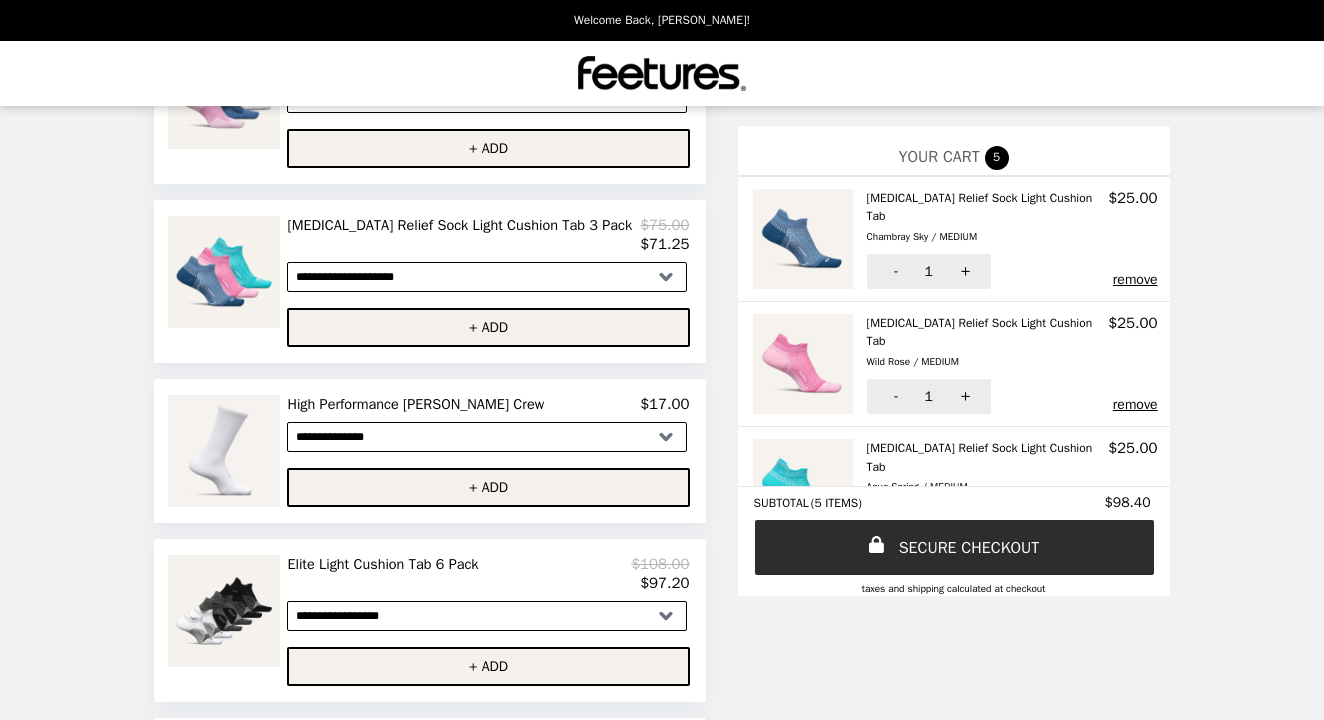 click on "remove" at bounding box center (1135, 280) 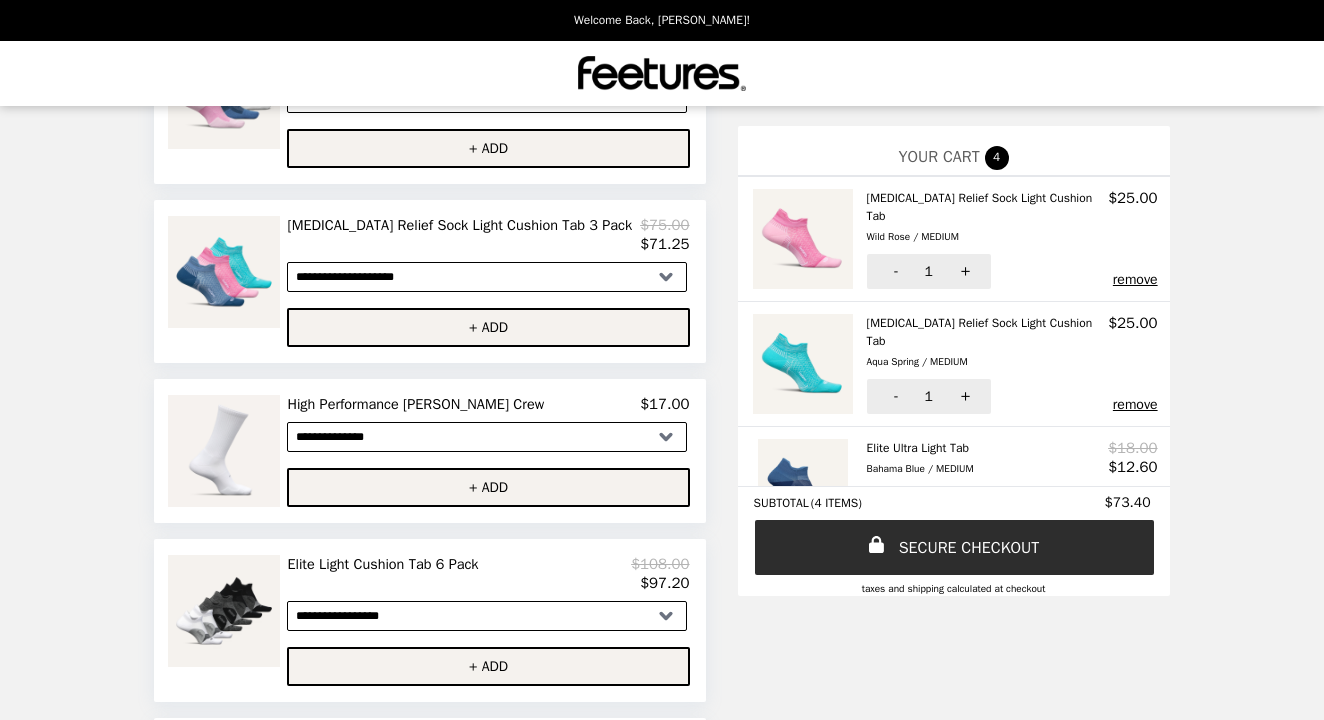 click on "**********" at bounding box center (662, 538) 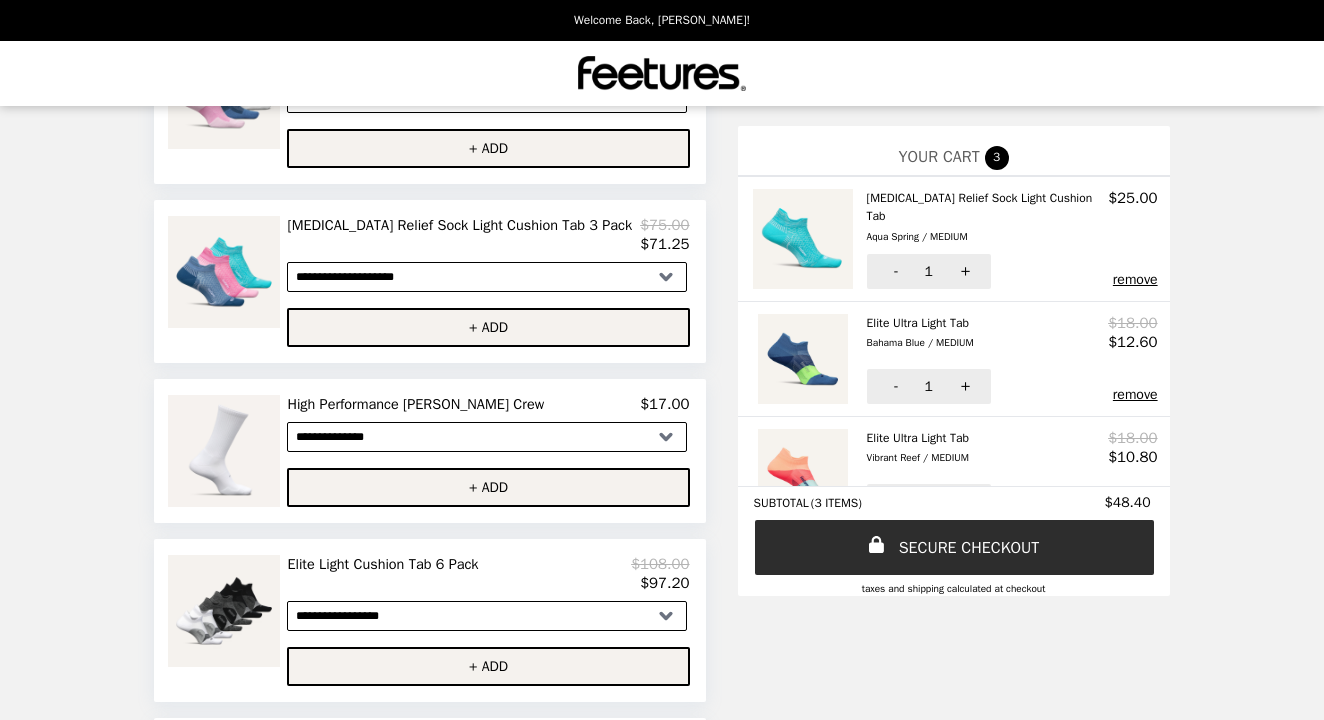 click on "remove" at bounding box center [1135, 280] 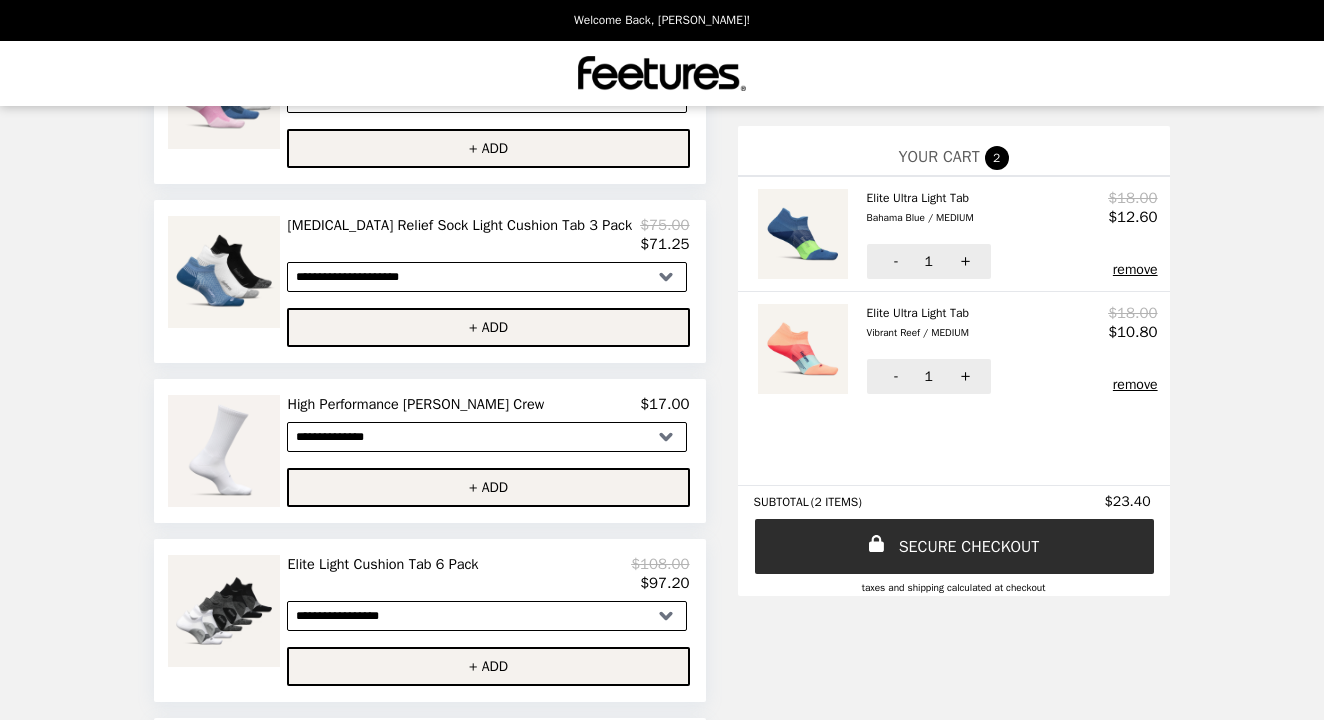 select on "**********" 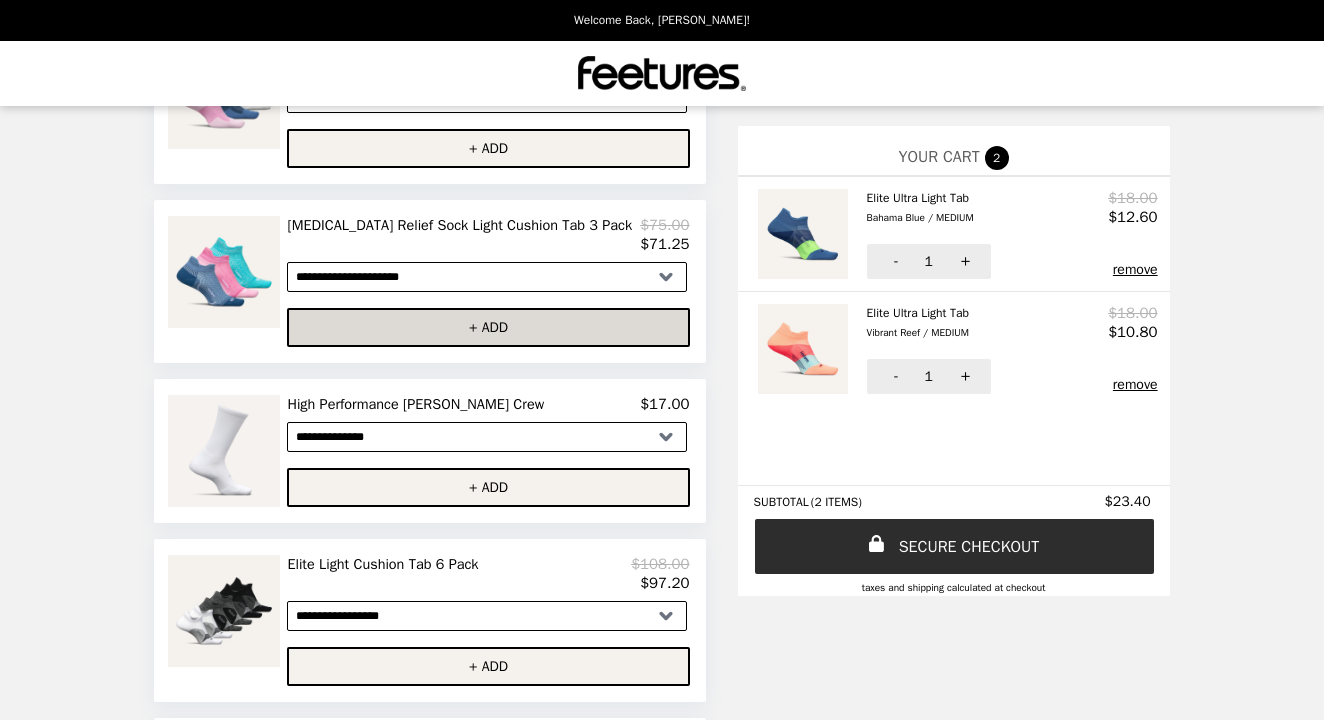 click on "+ ADD" at bounding box center [488, 327] 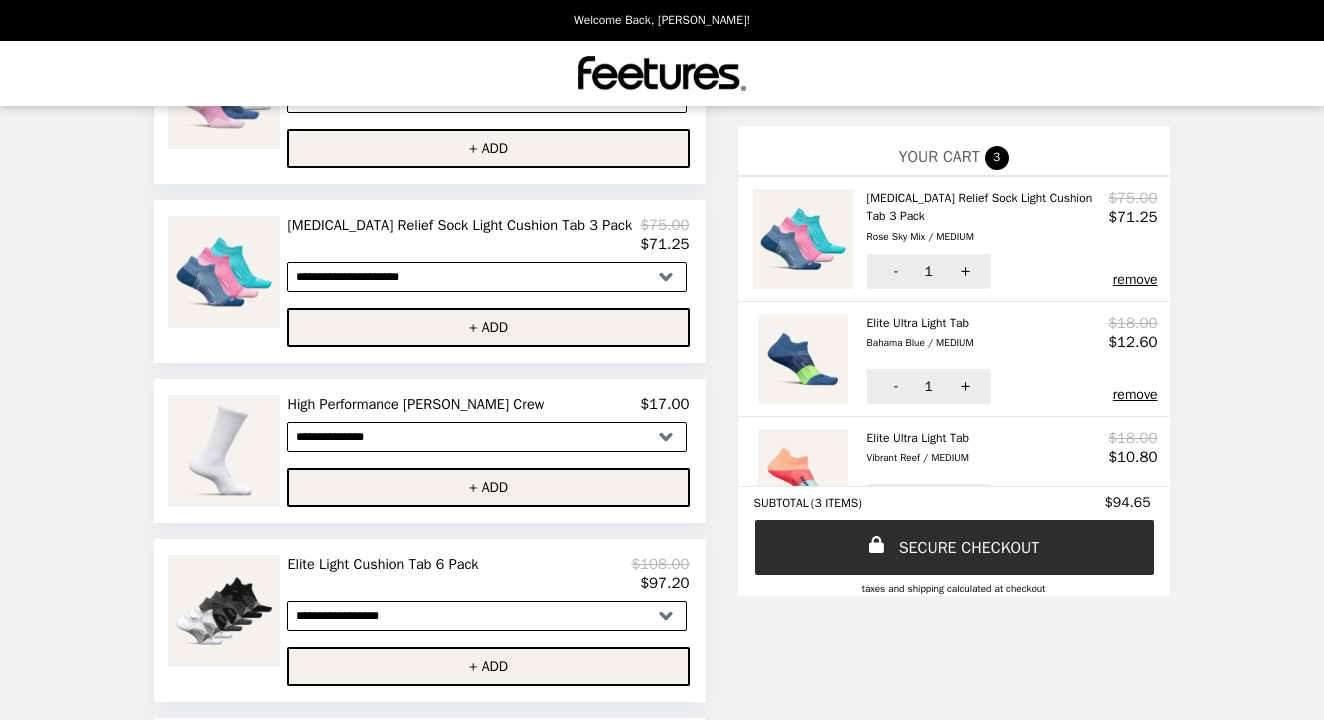 click on "**********" at bounding box center [662, 538] 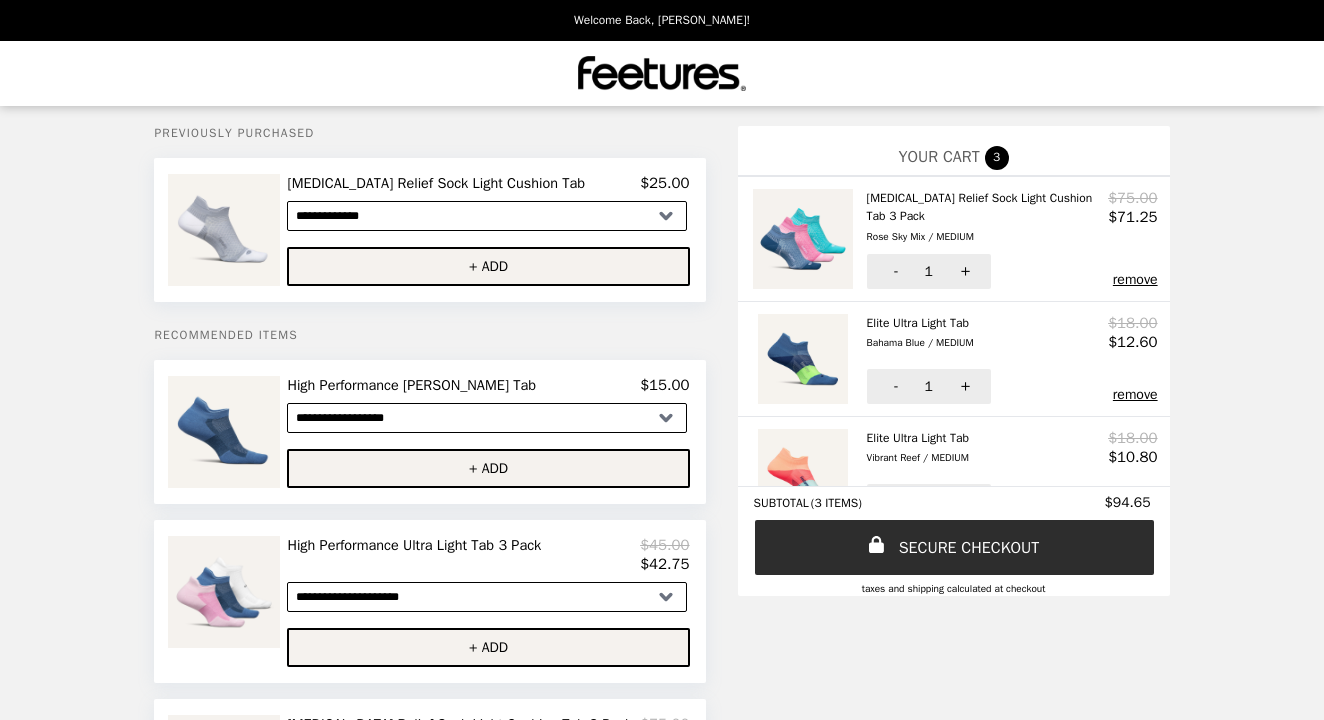 scroll, scrollTop: 0, scrollLeft: 0, axis: both 